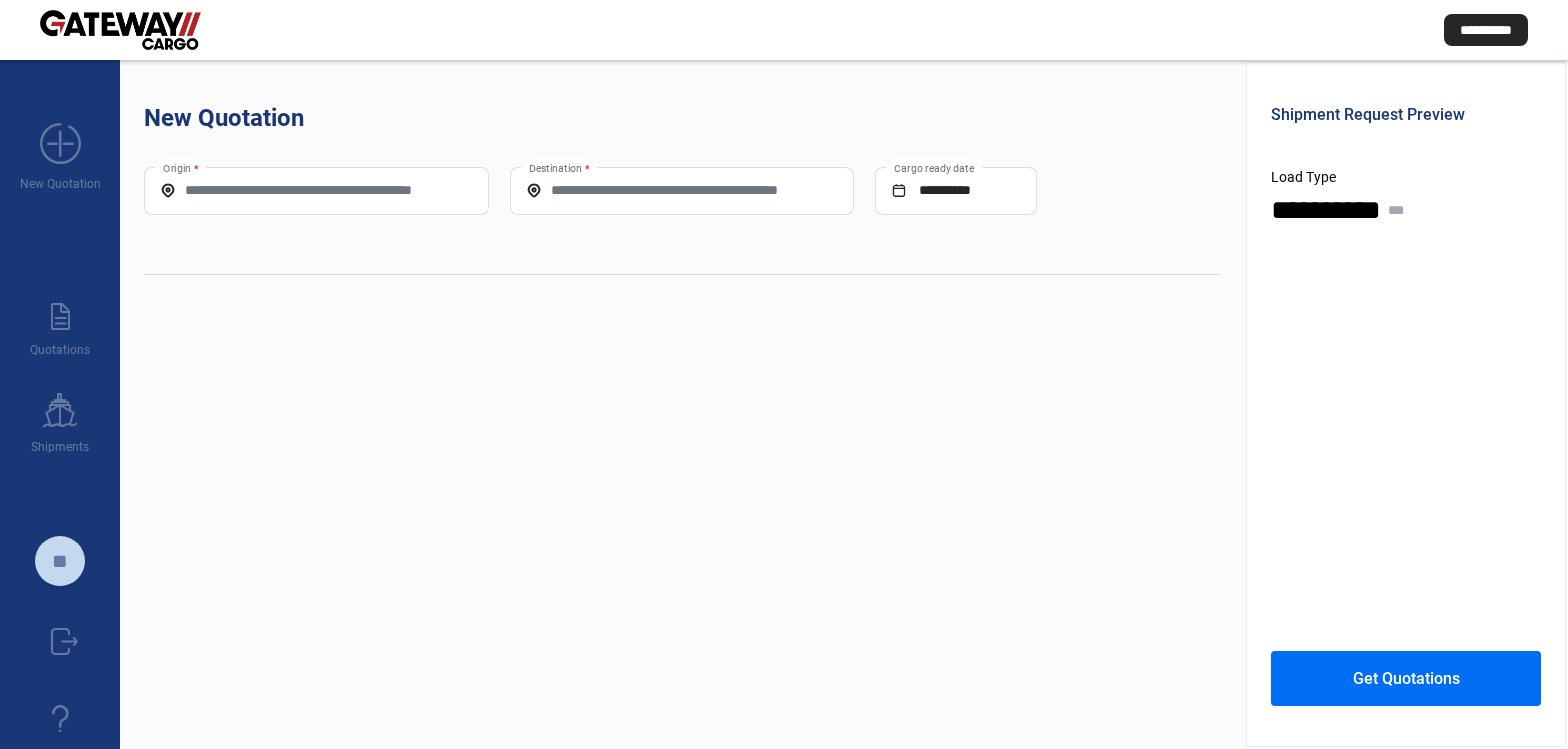 scroll, scrollTop: 0, scrollLeft: 0, axis: both 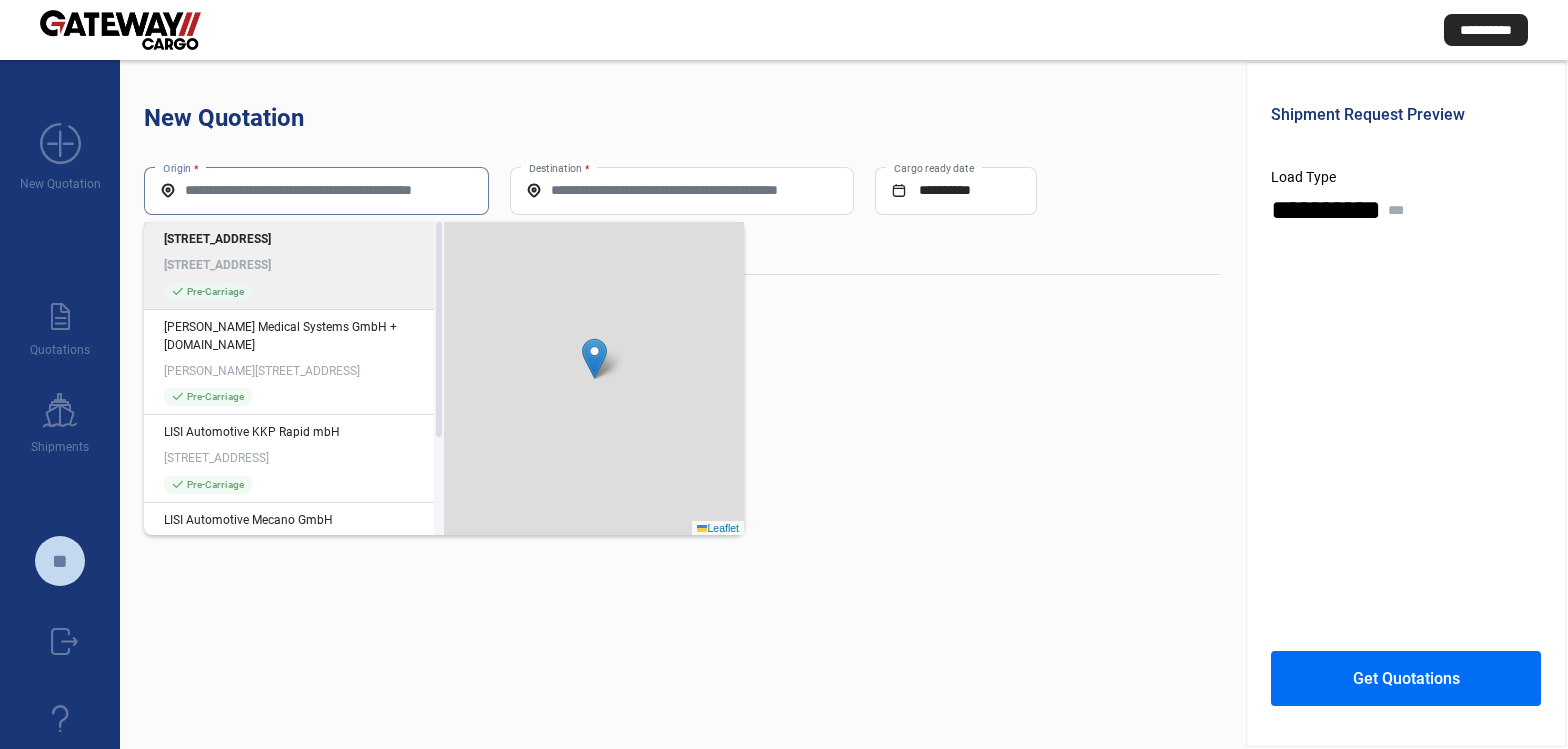 drag, startPoint x: 396, startPoint y: 191, endPoint x: 408, endPoint y: 191, distance: 12 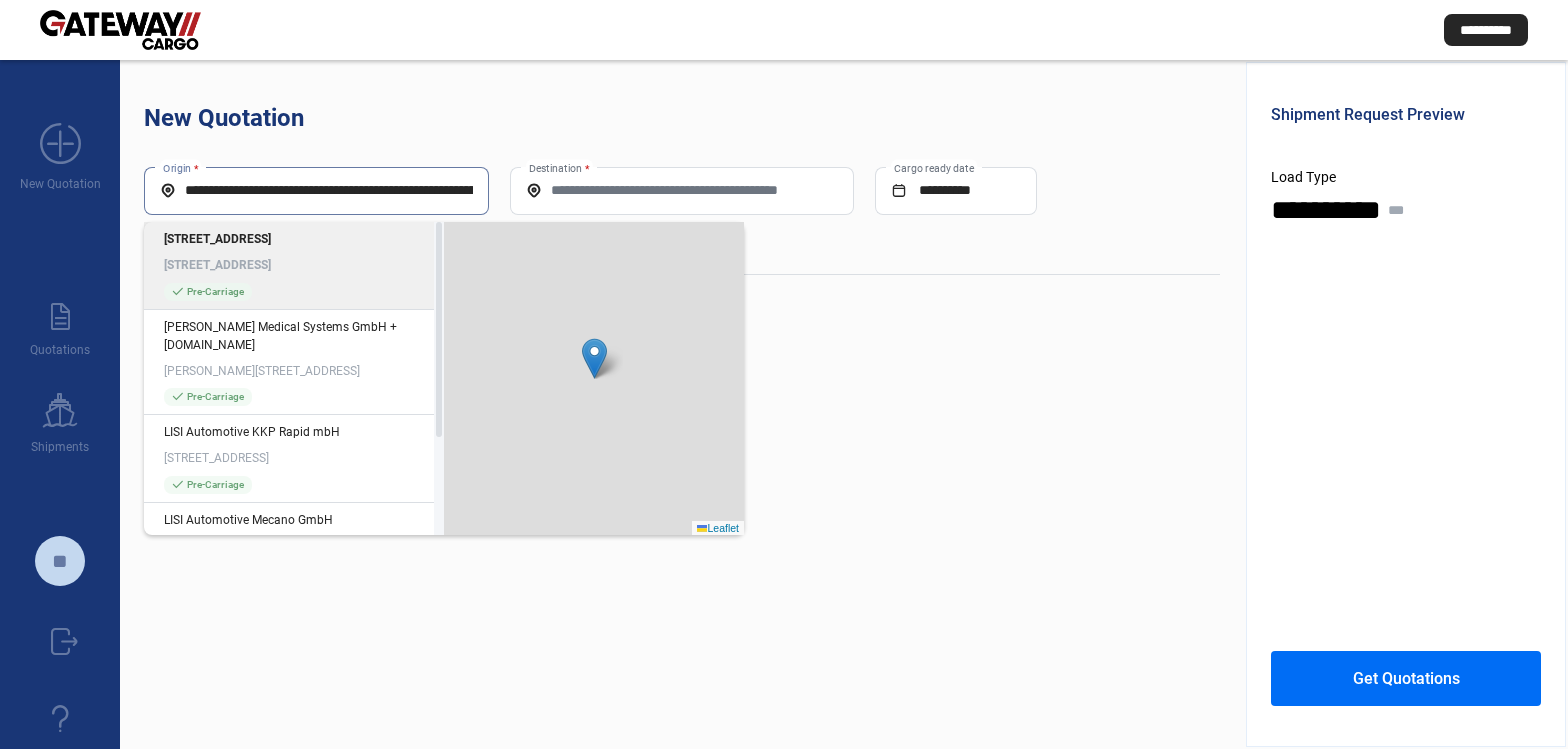 scroll, scrollTop: 0, scrollLeft: 100, axis: horizontal 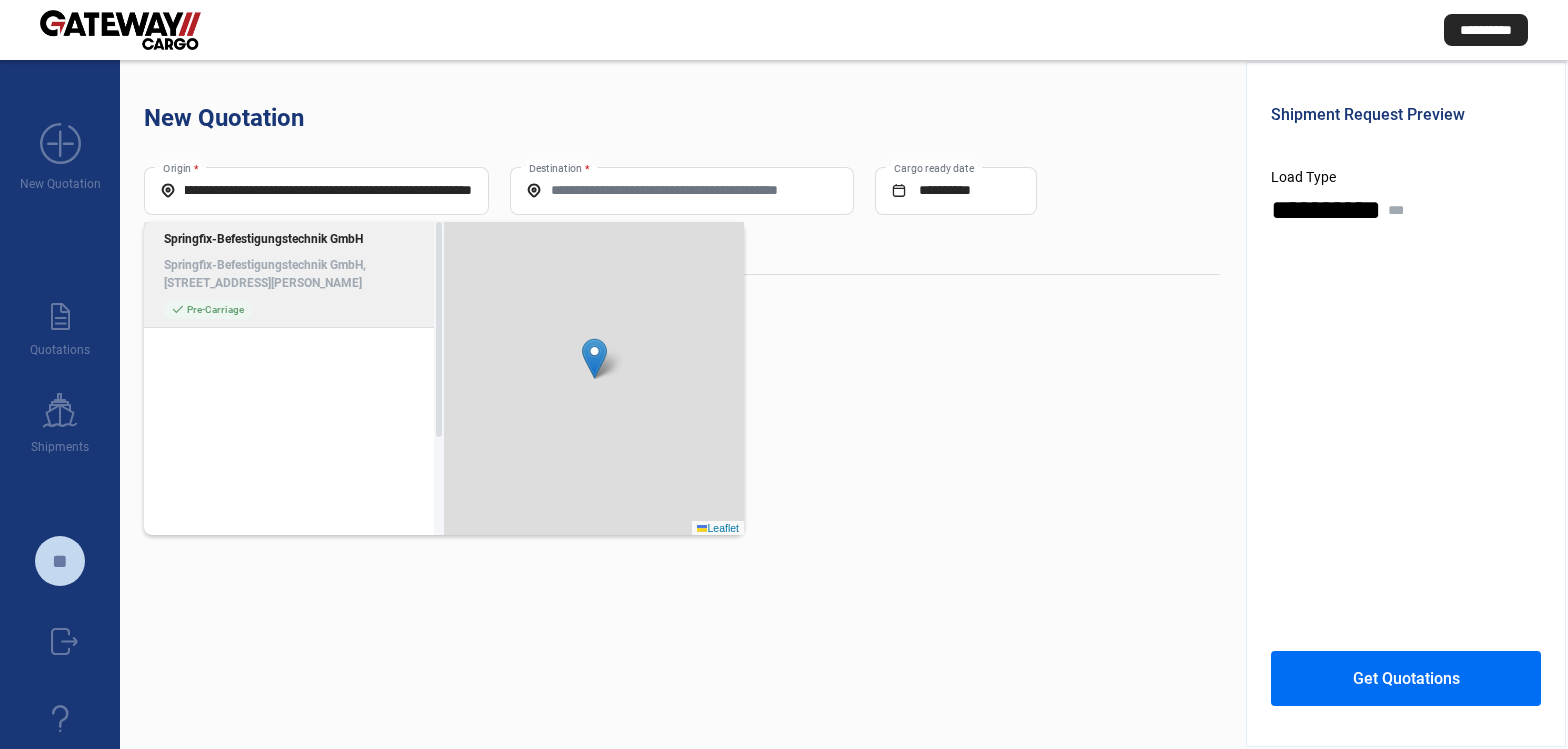 click on "Springfix-Befestigungstechnik GmbH, [STREET_ADDRESS][PERSON_NAME]" 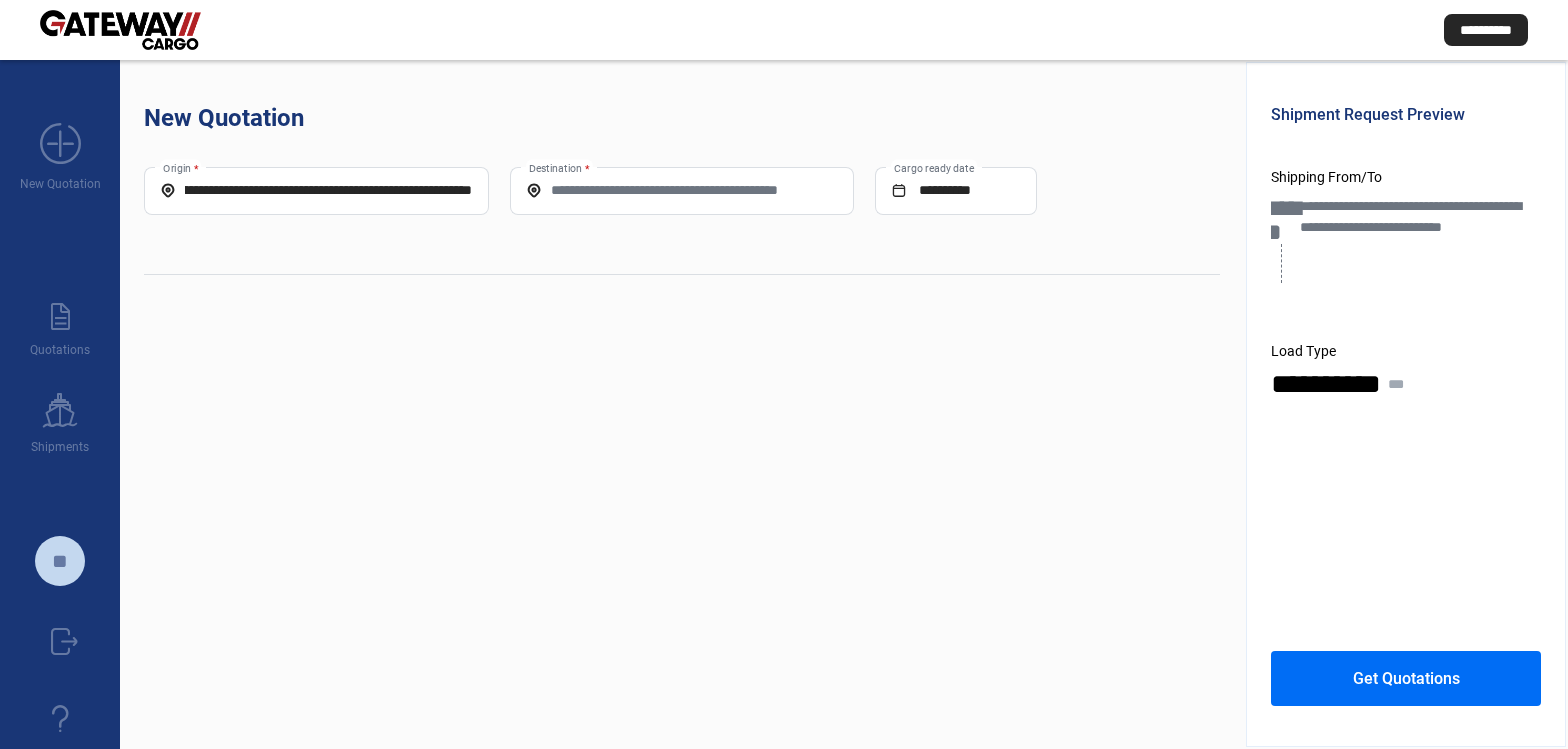 click on "Destination *" 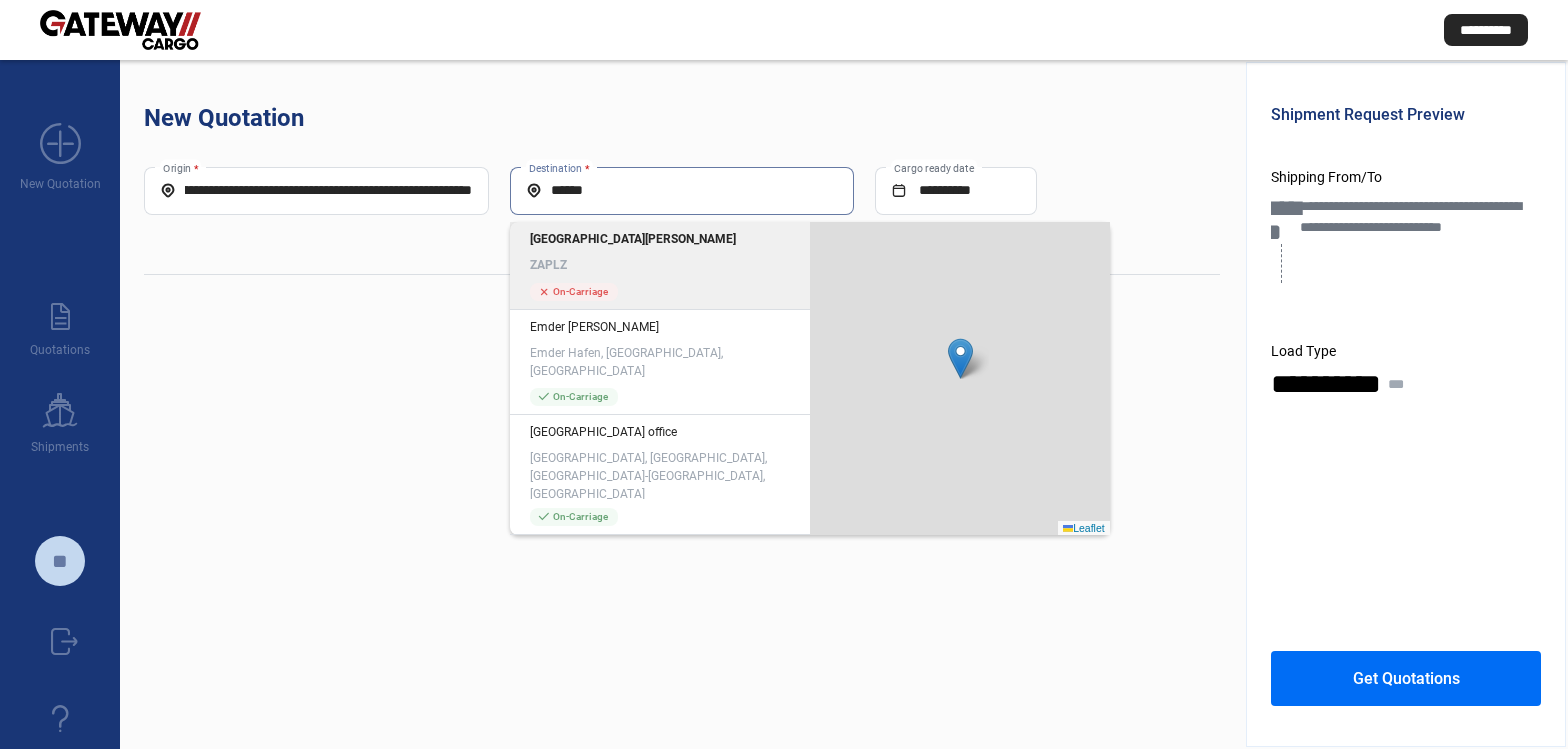 click on "[GEOGRAPHIC_DATA][PERSON_NAME]" 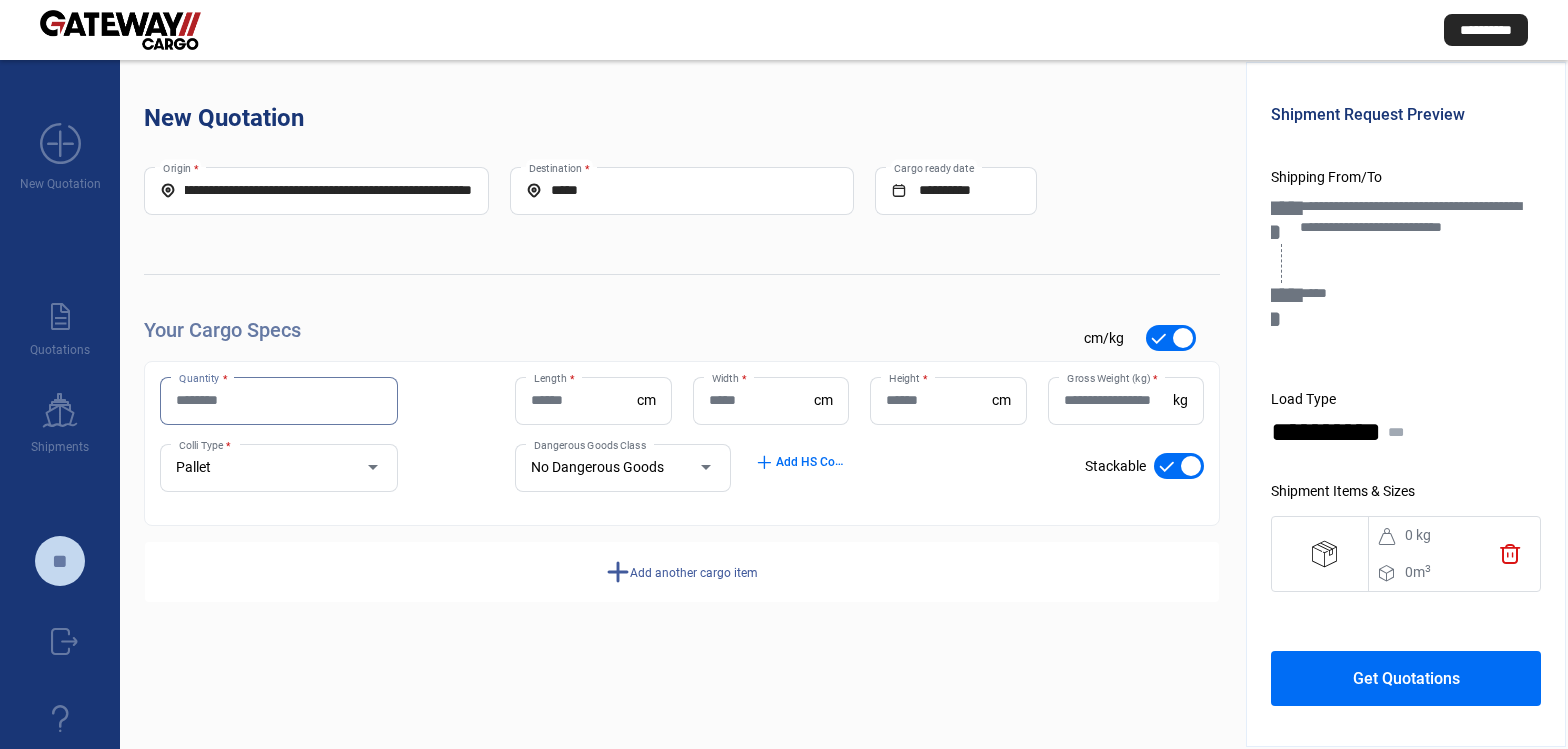 click on "Quantity *" at bounding box center [279, 400] 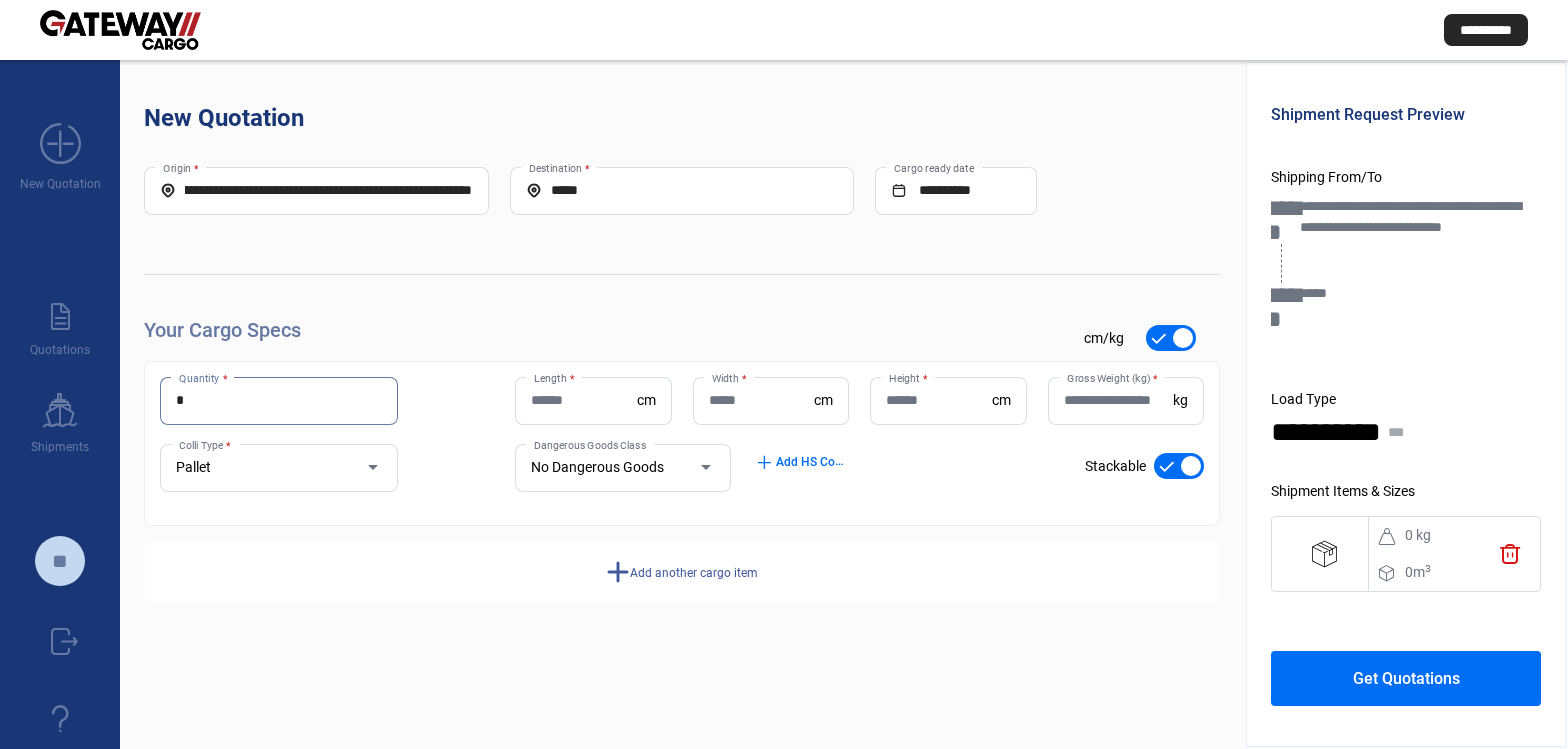 type on "*" 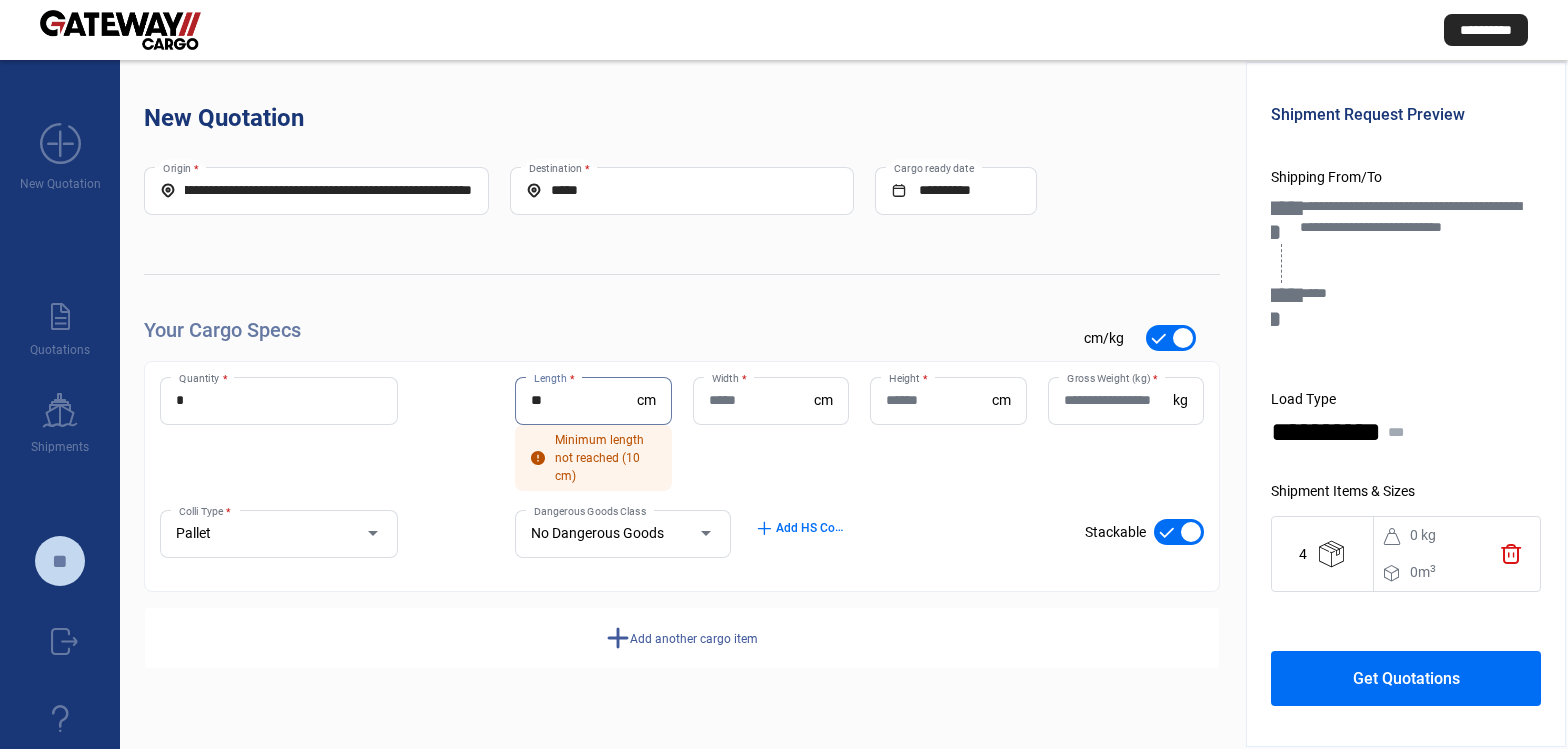 type on "**" 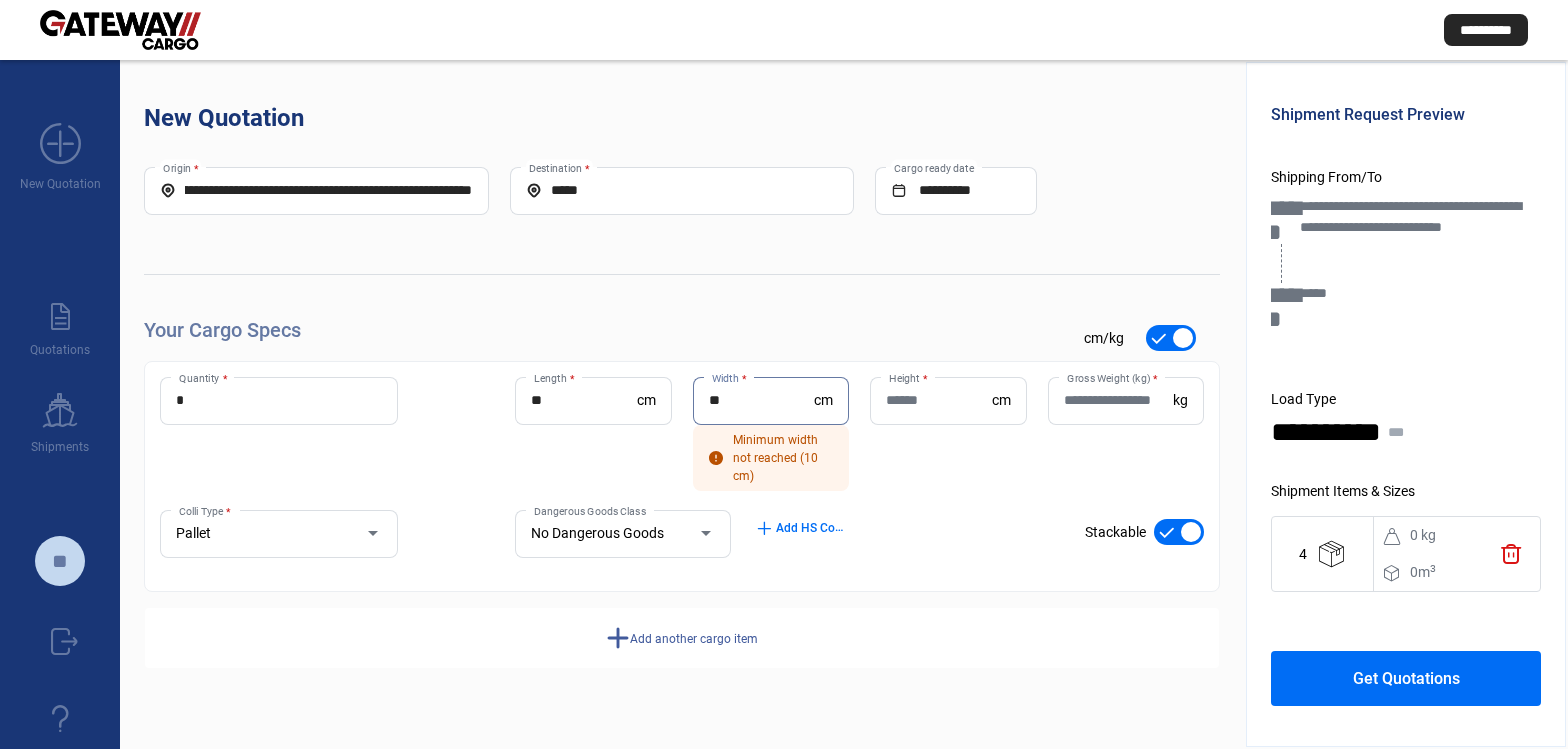 type on "**" 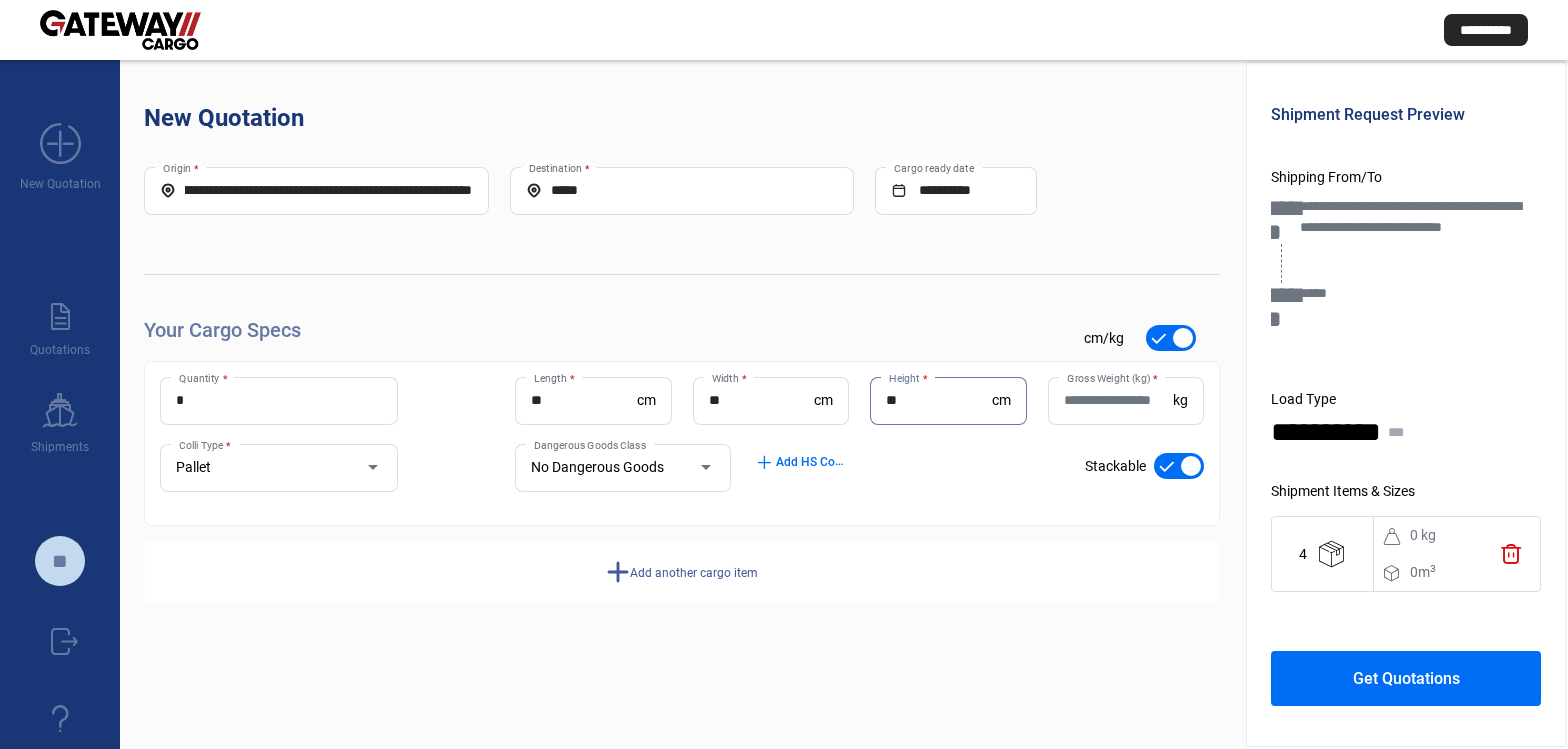 type on "**" 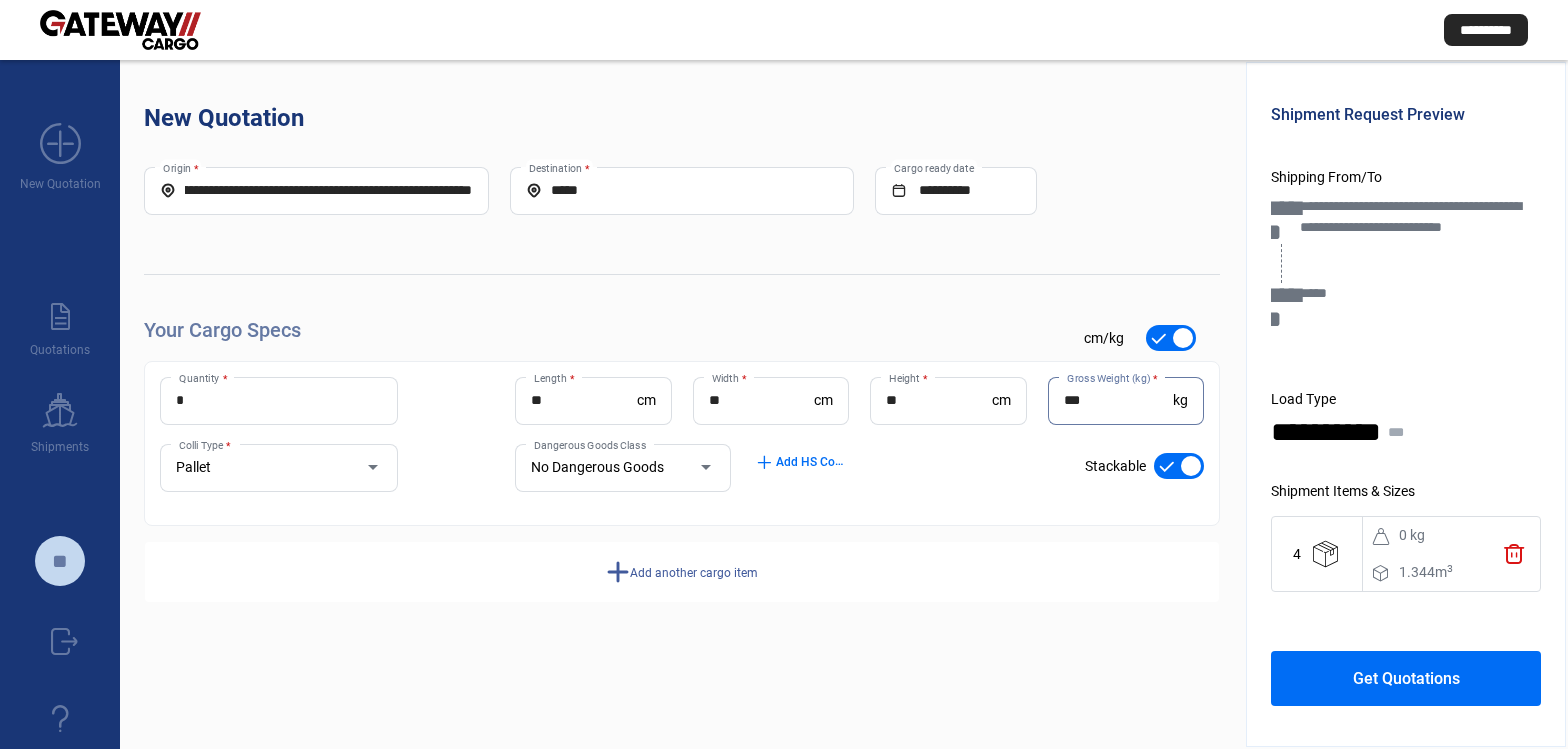 type on "***" 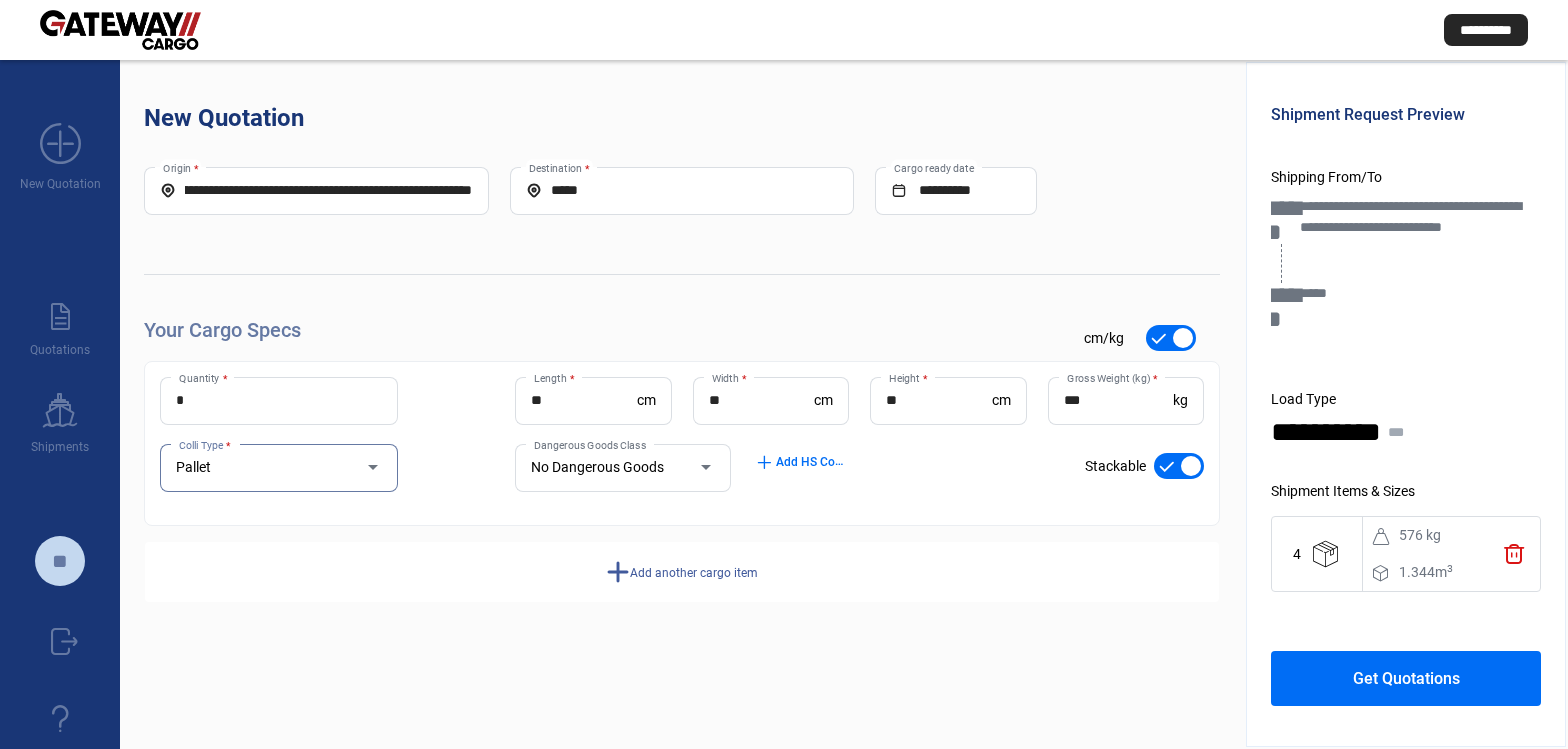 click at bounding box center [1179, 466] 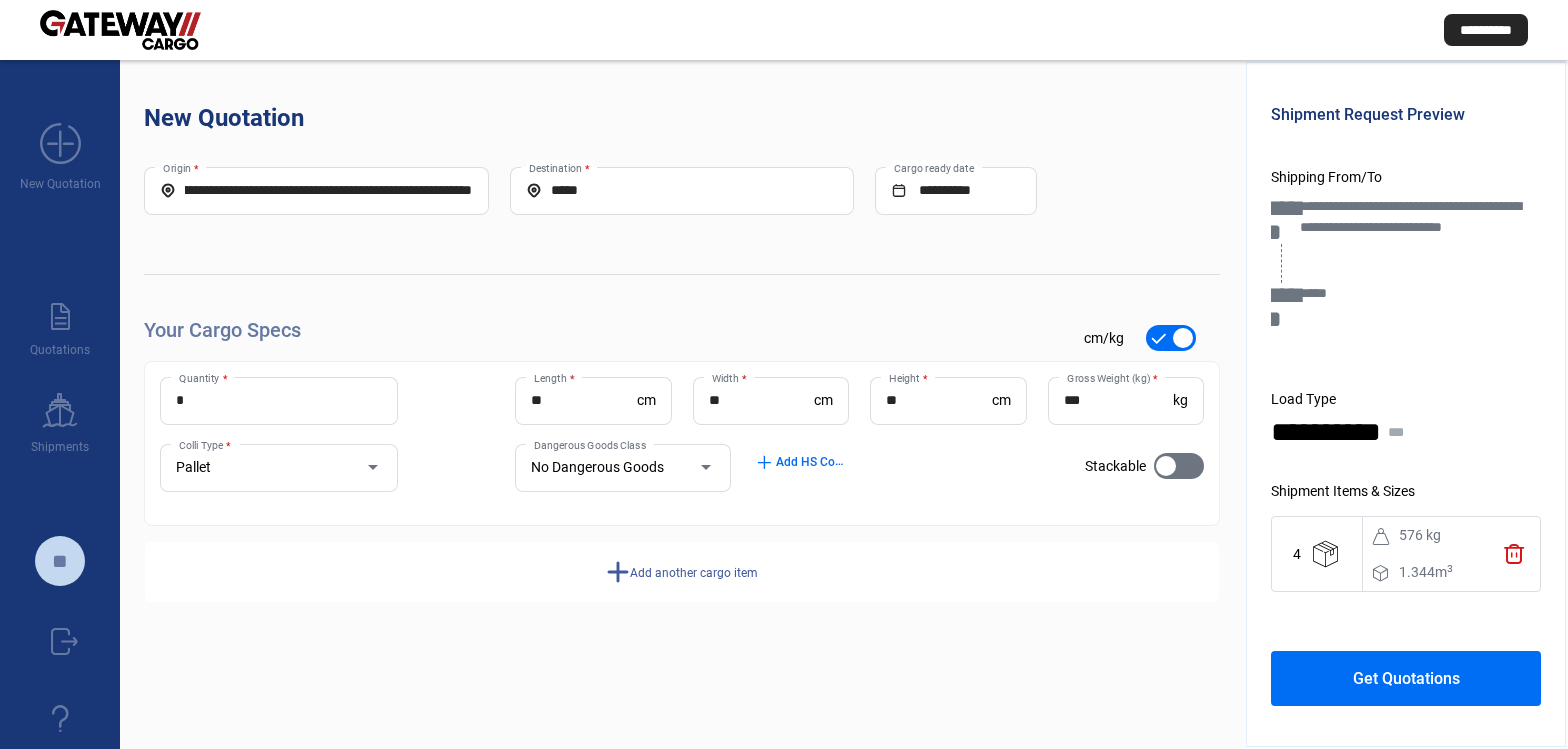 click at bounding box center [1166, 466] 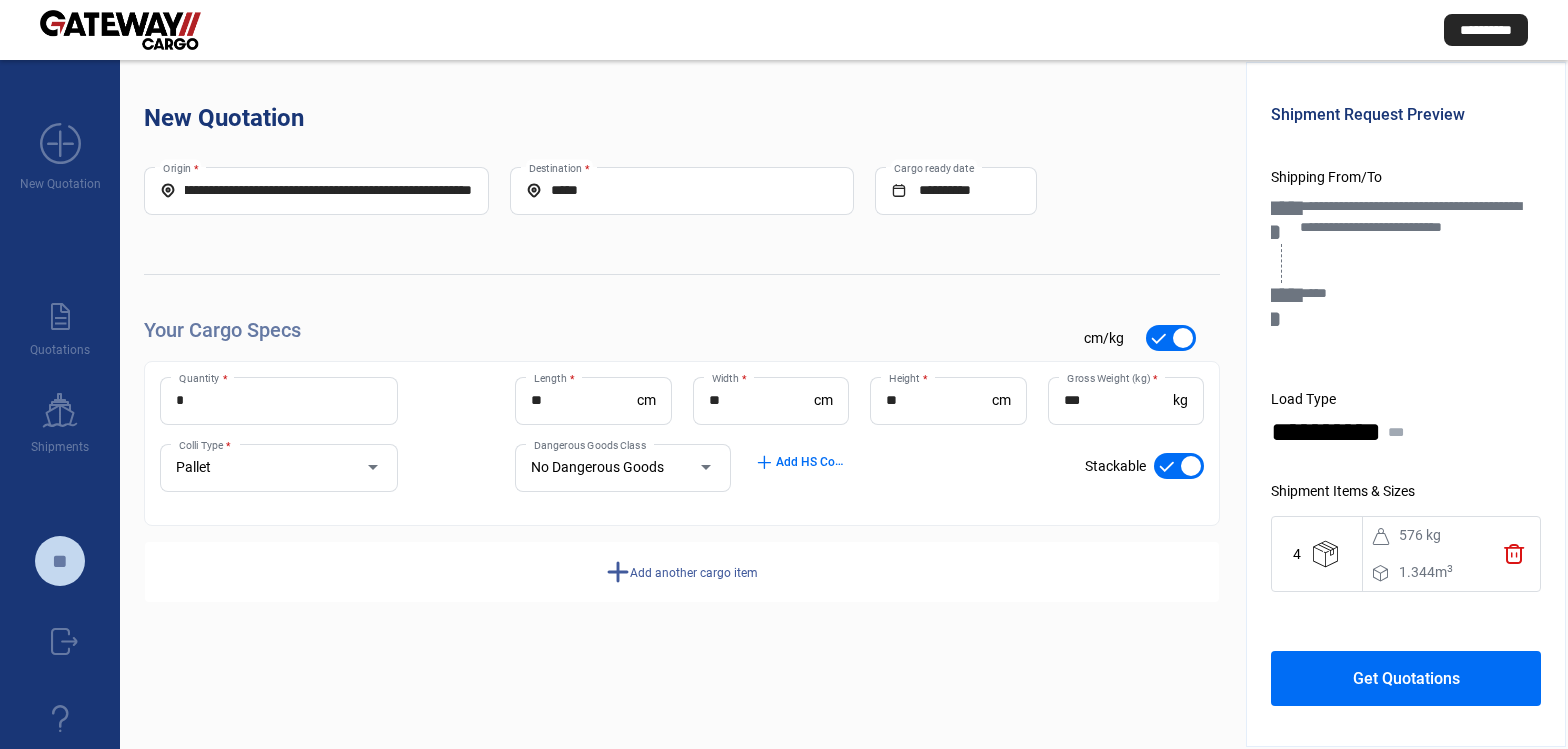 click at bounding box center [1179, 466] 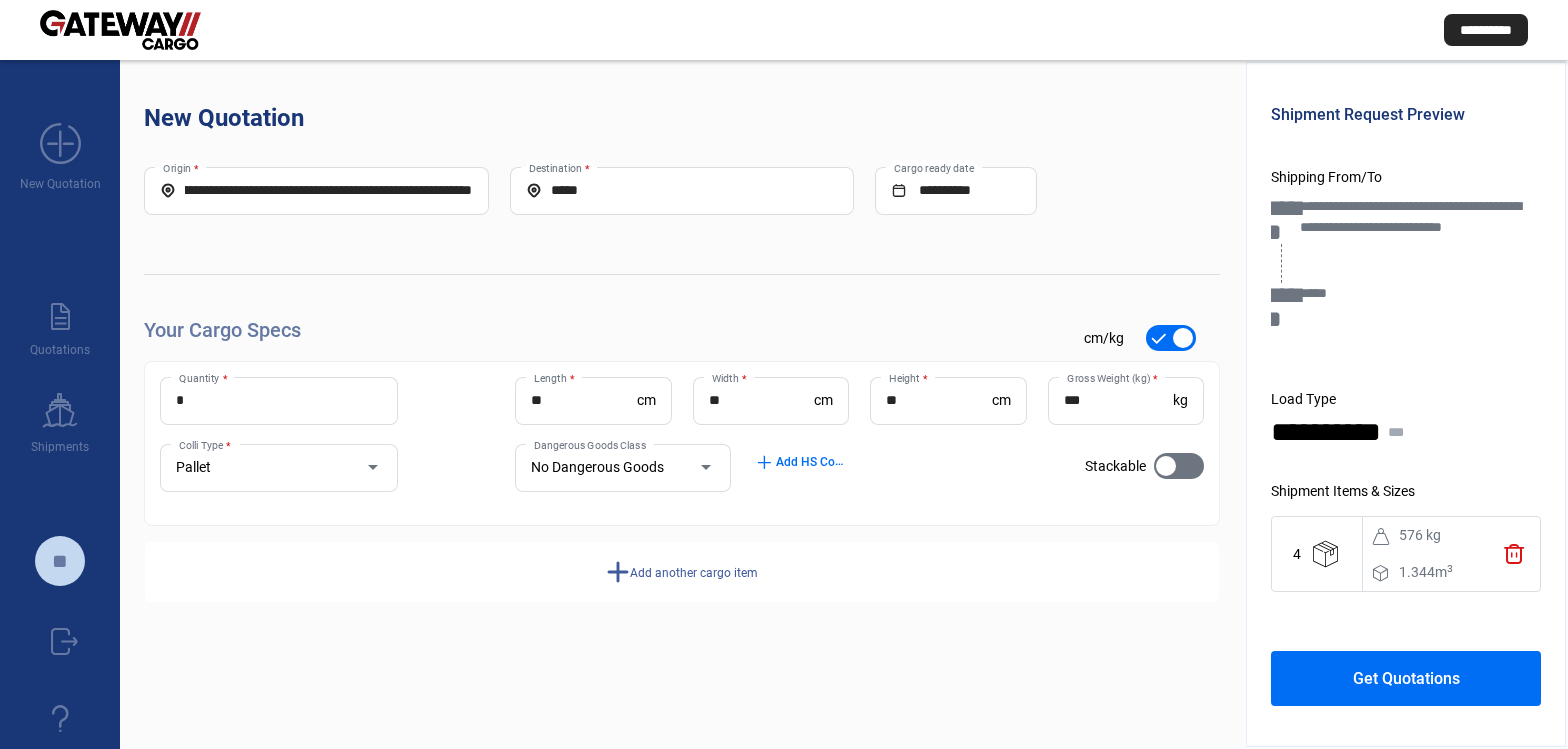 click on "Get Quotations" 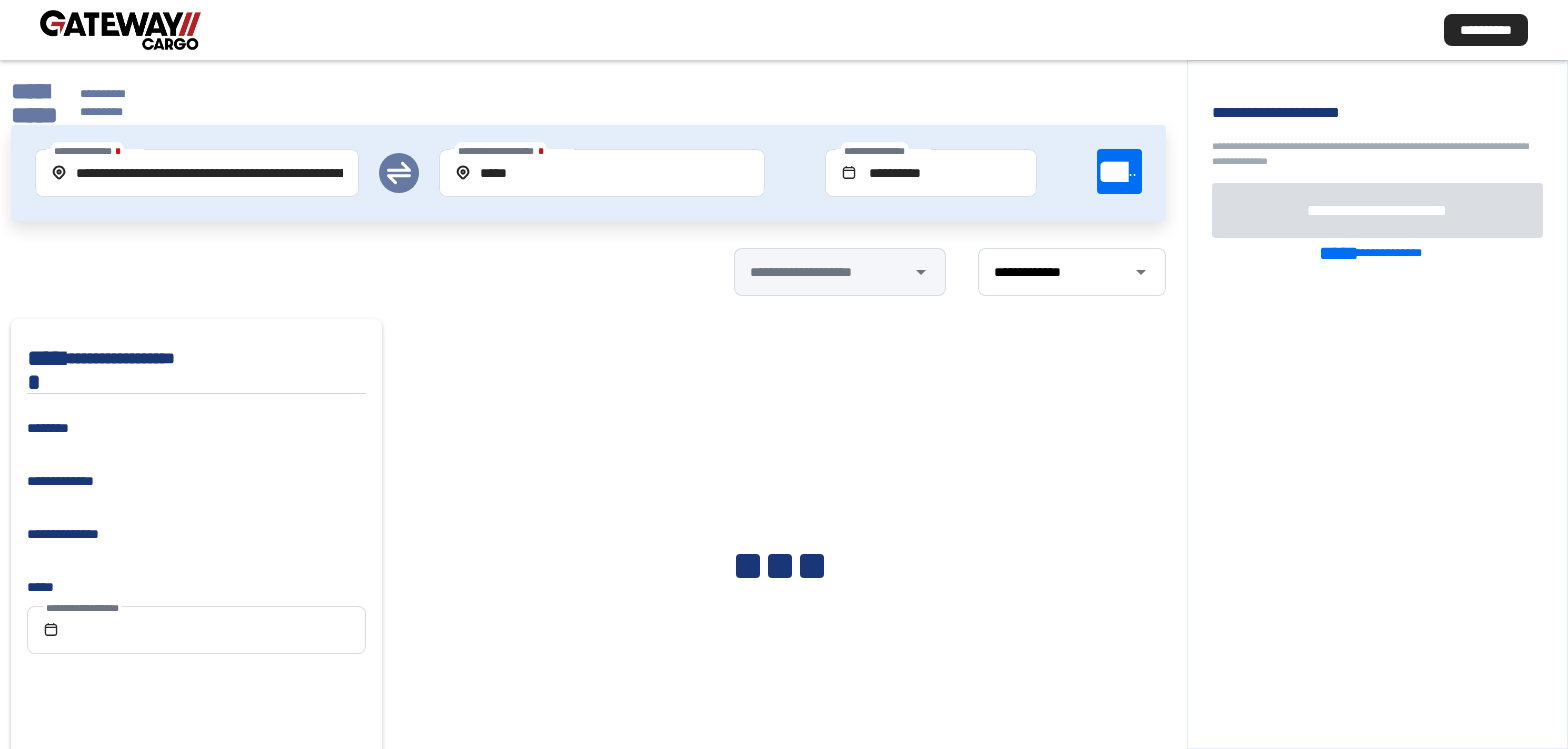 scroll, scrollTop: 0, scrollLeft: 100, axis: horizontal 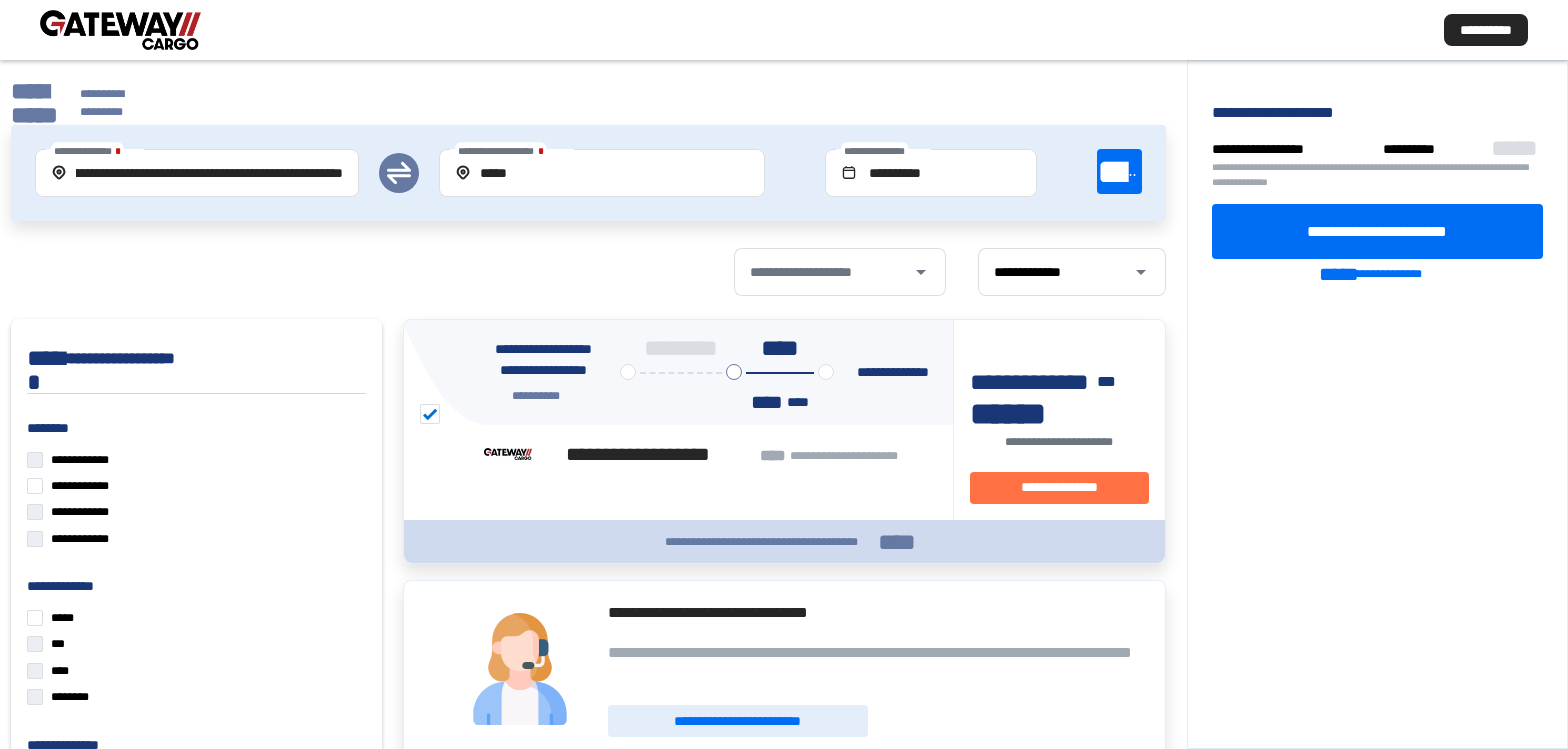 click on "**********" 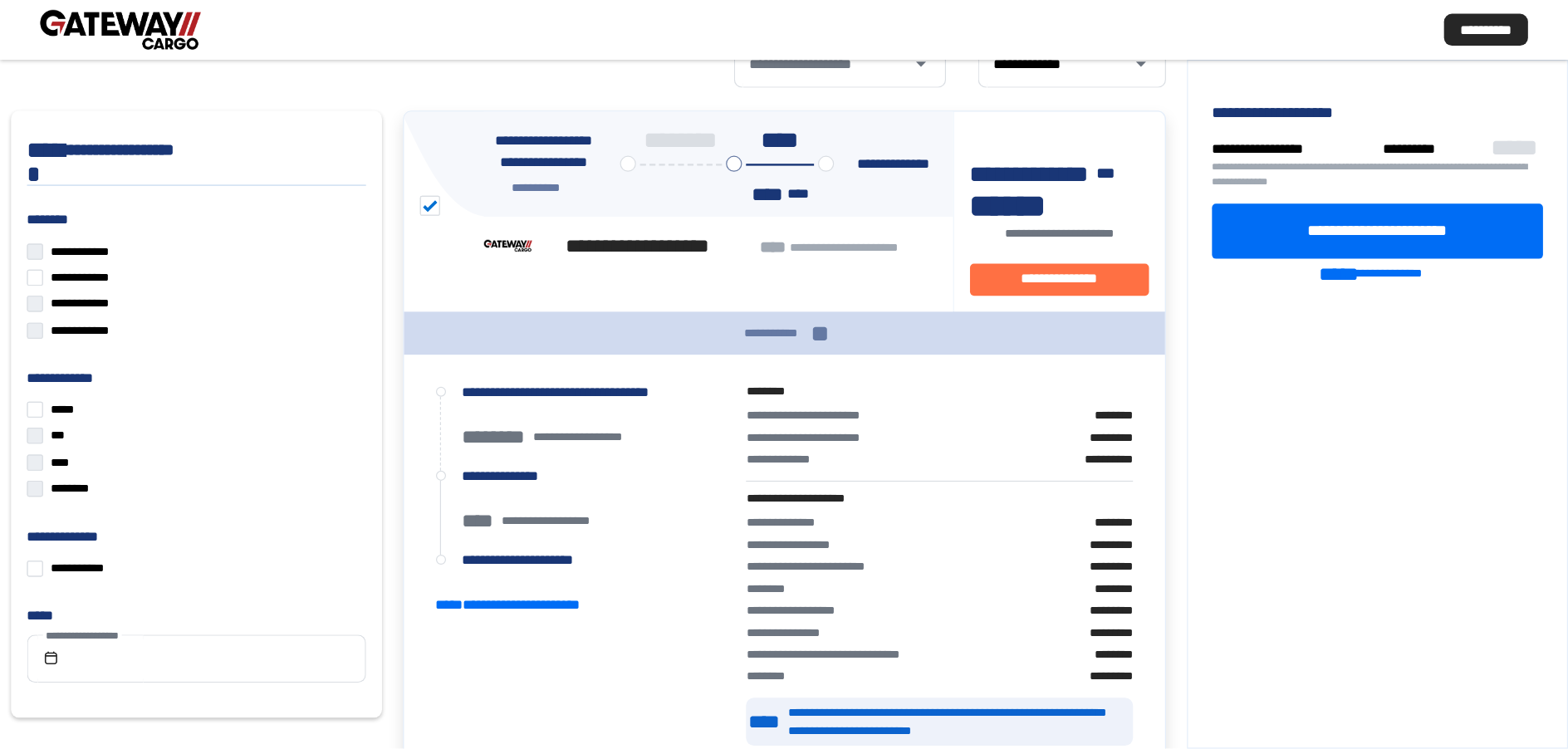 scroll, scrollTop: 170, scrollLeft: 0, axis: vertical 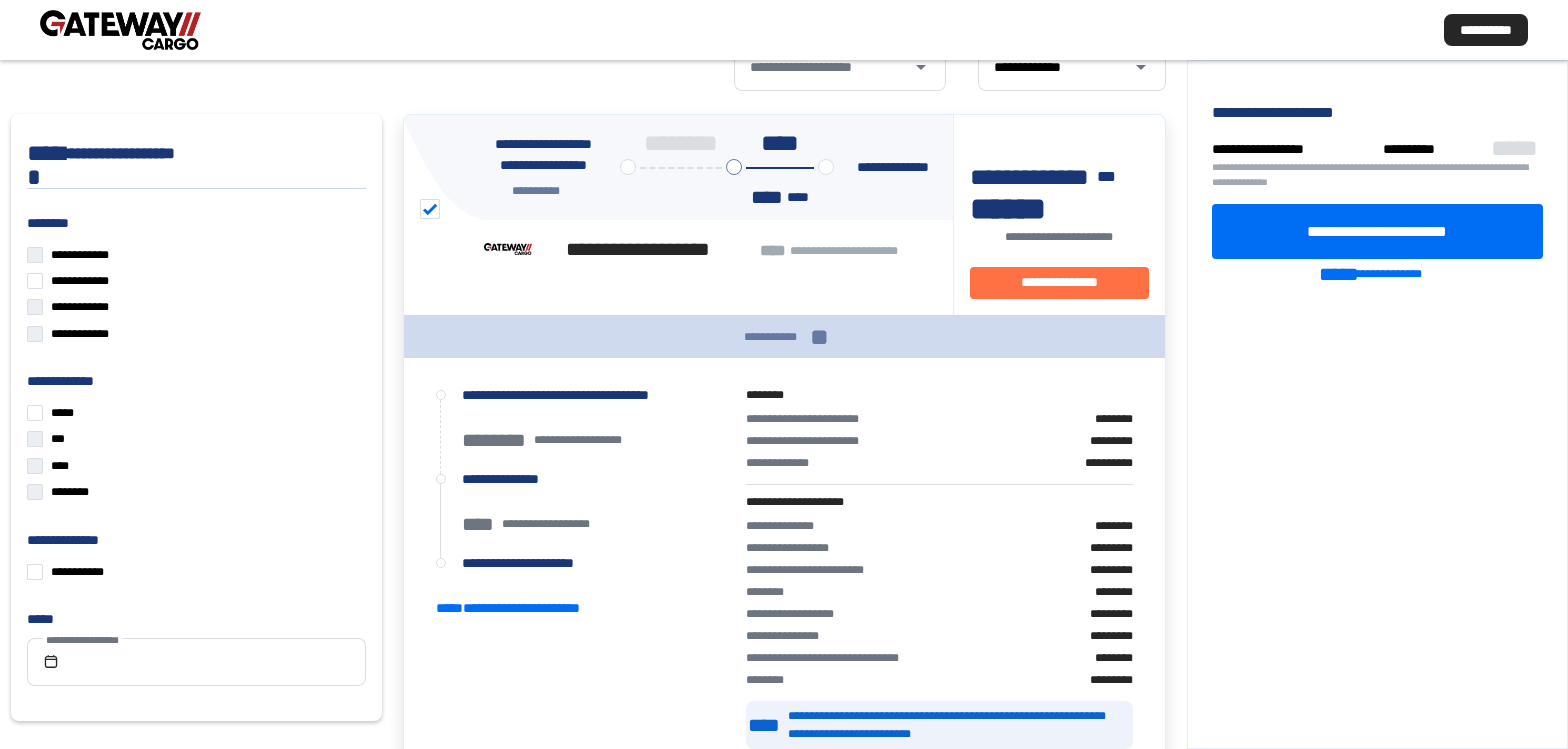 type 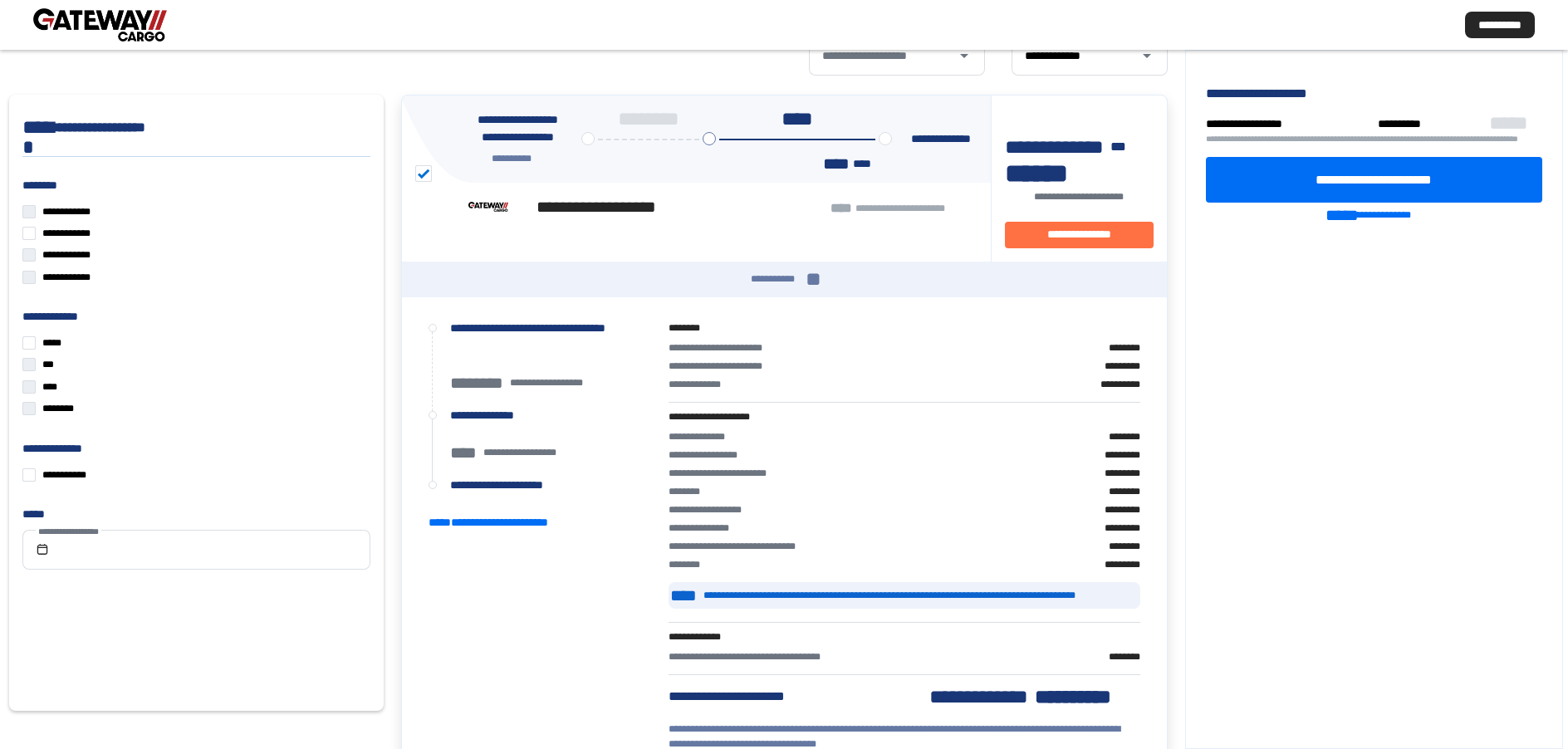 drag, startPoint x: 876, startPoint y: 237, endPoint x: 1248, endPoint y: 4, distance: 438.9453 